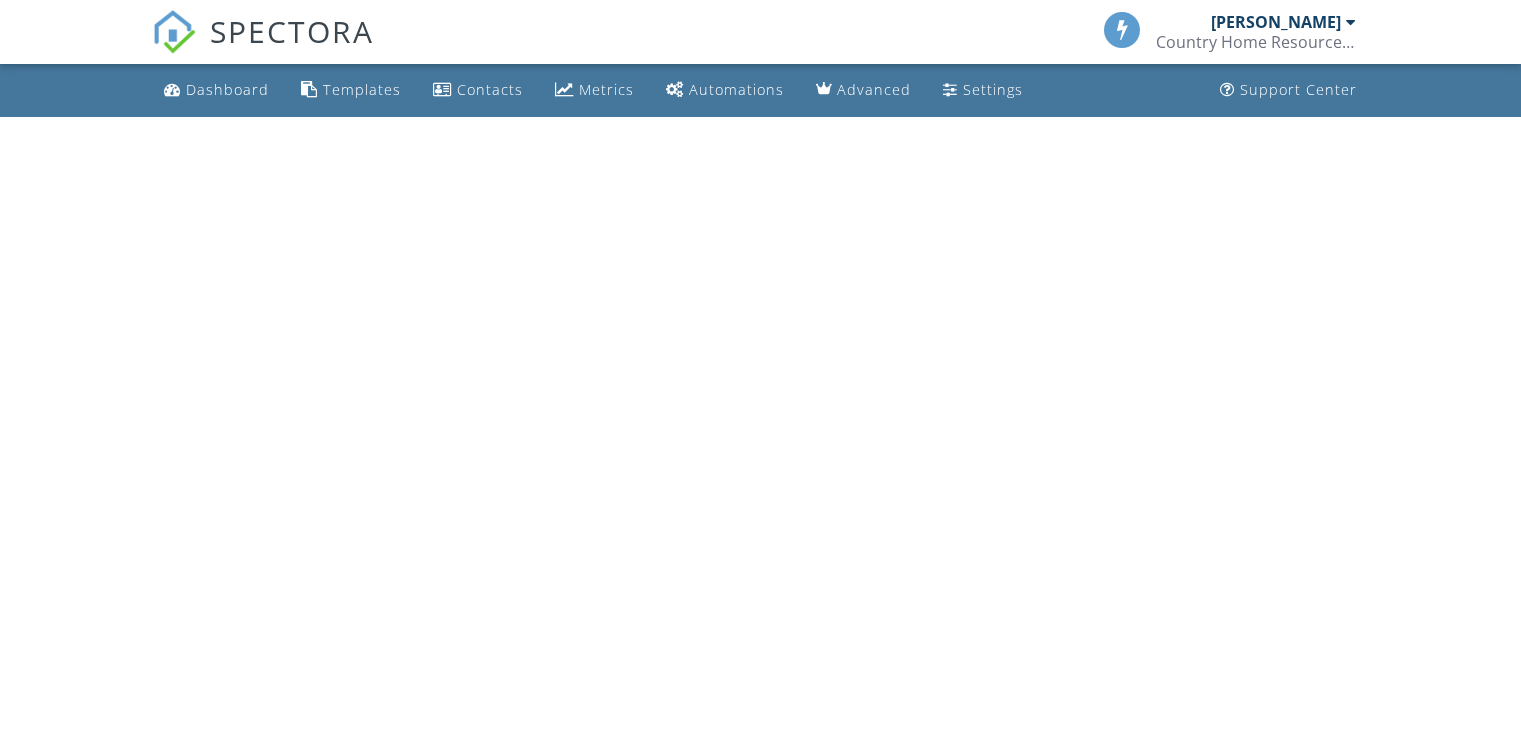 scroll, scrollTop: 0, scrollLeft: 0, axis: both 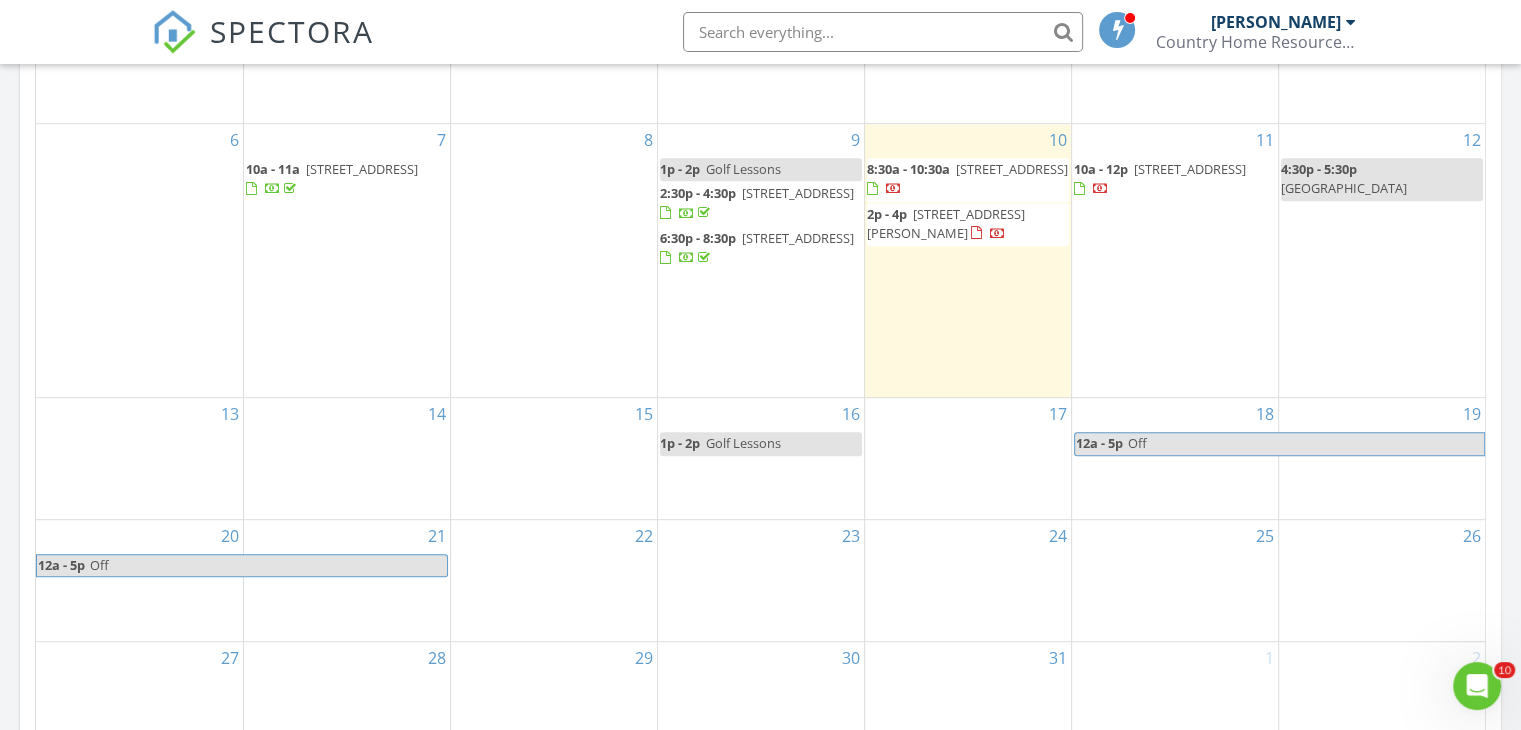 click on "[STREET_ADDRESS]" at bounding box center (798, 193) 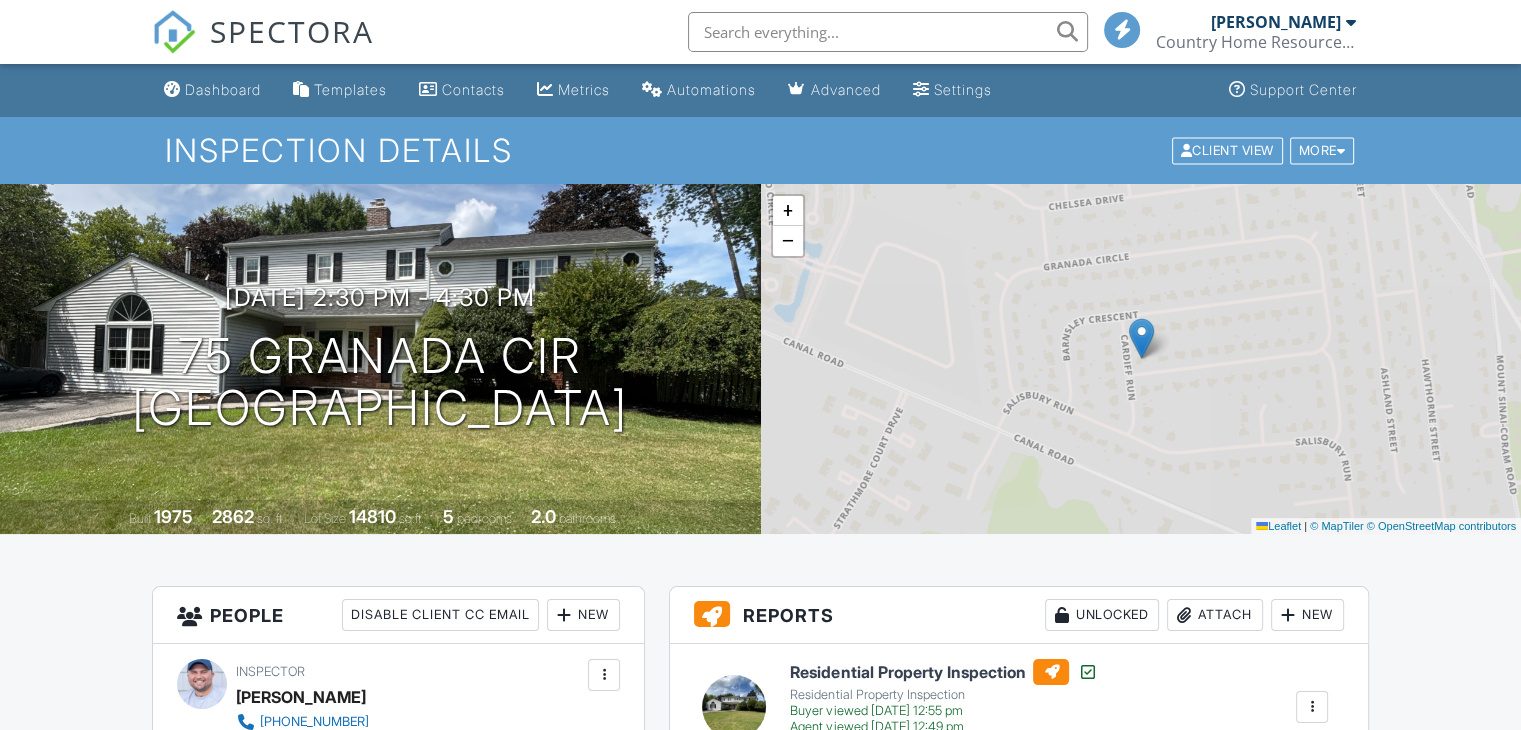scroll, scrollTop: 200, scrollLeft: 0, axis: vertical 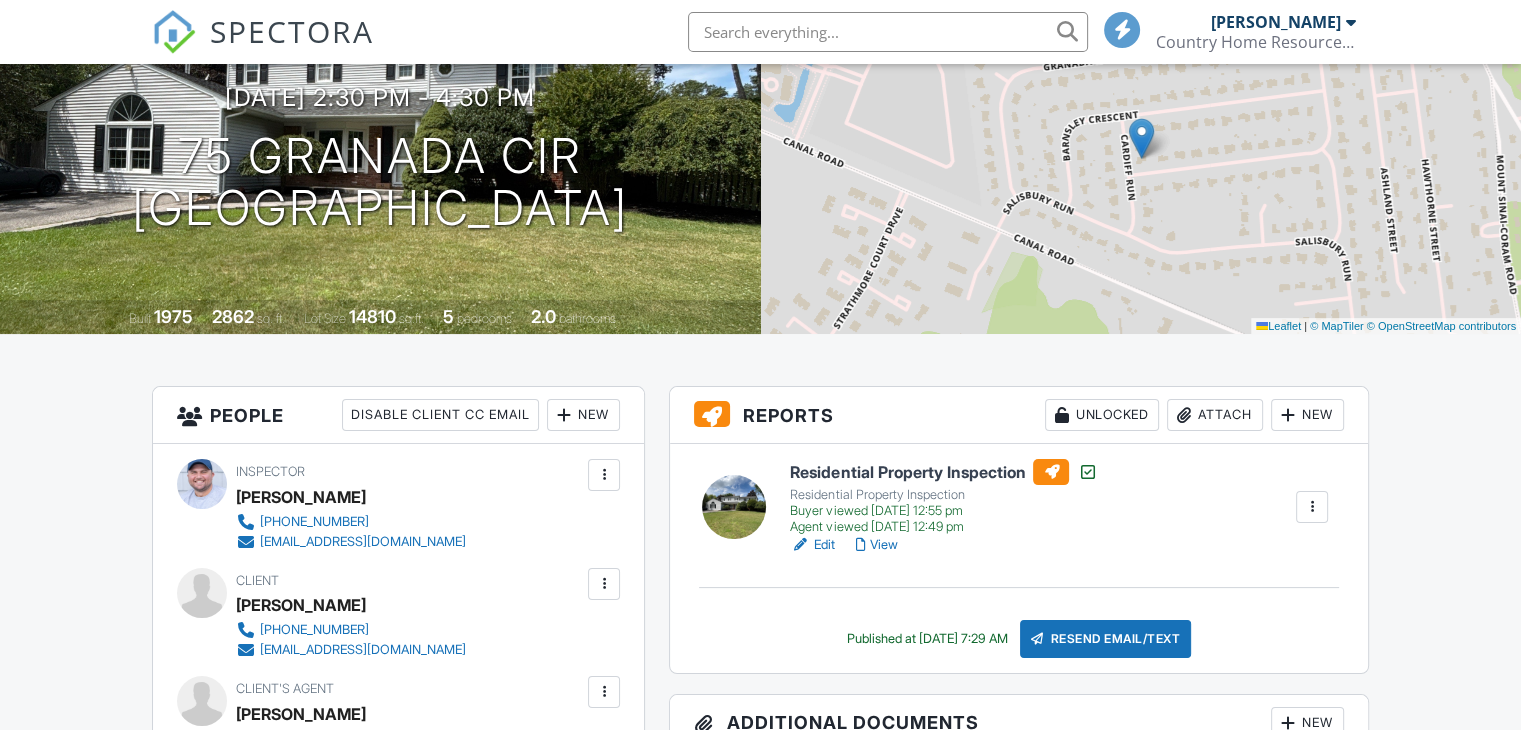 click on "View" at bounding box center (876, 545) 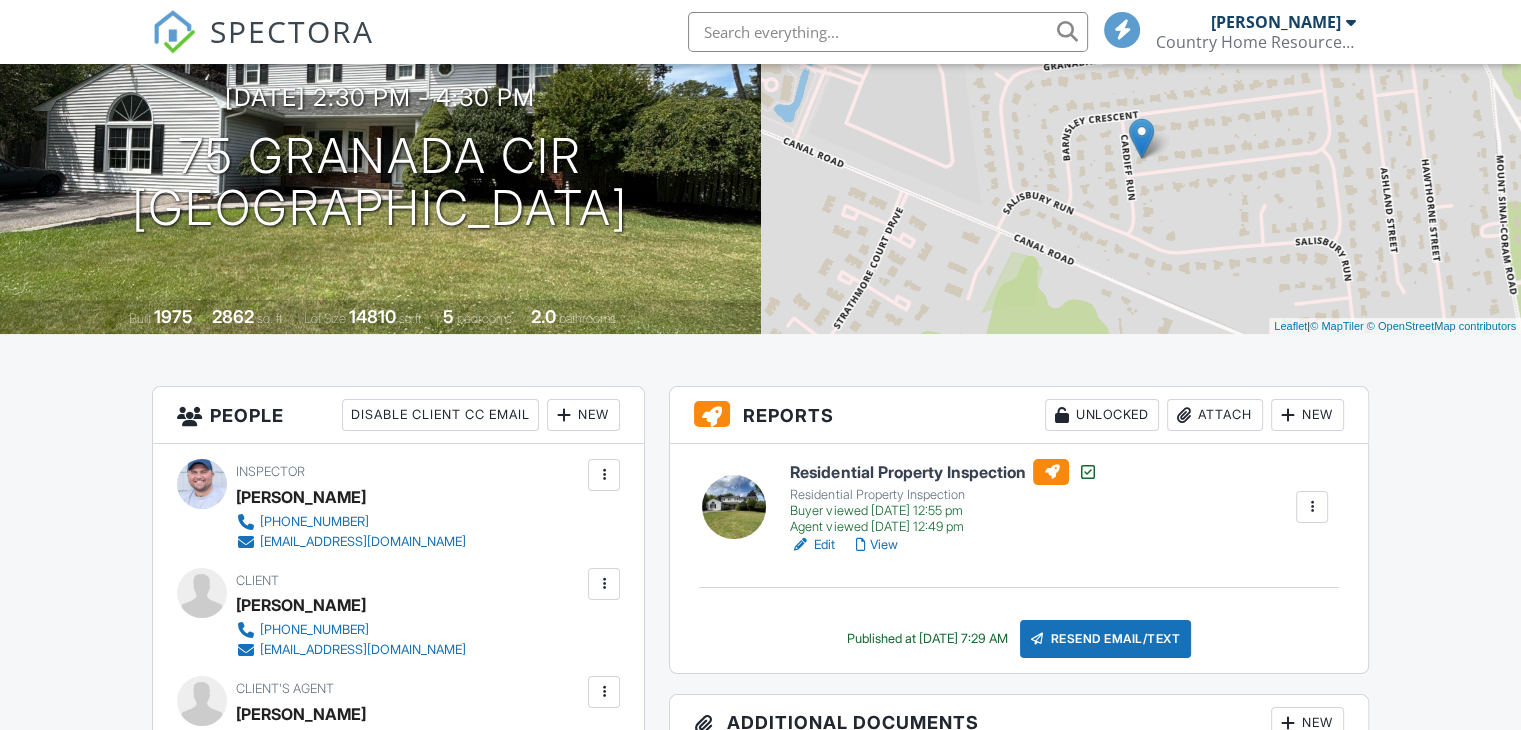scroll, scrollTop: 0, scrollLeft: 0, axis: both 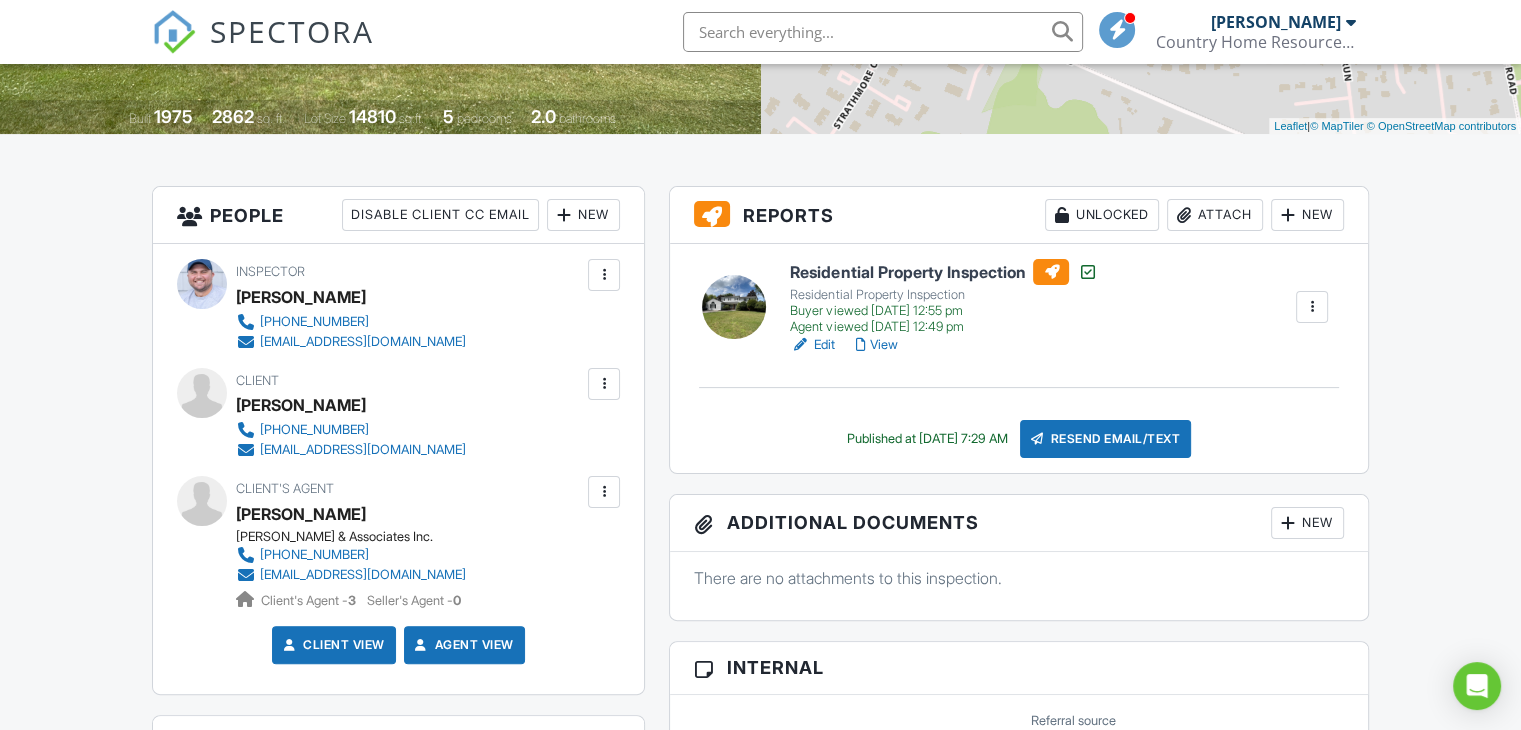 click at bounding box center [604, 492] 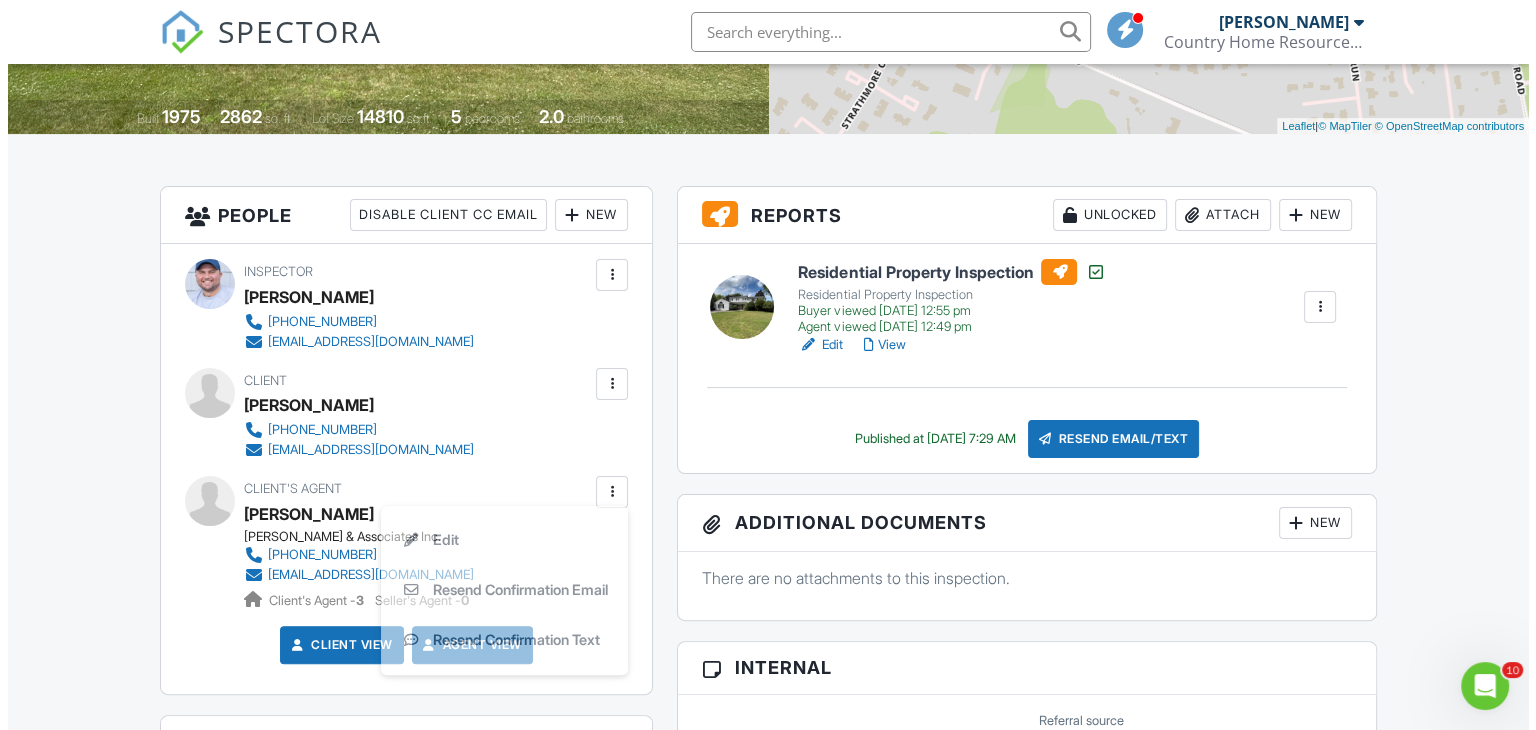 scroll, scrollTop: 0, scrollLeft: 0, axis: both 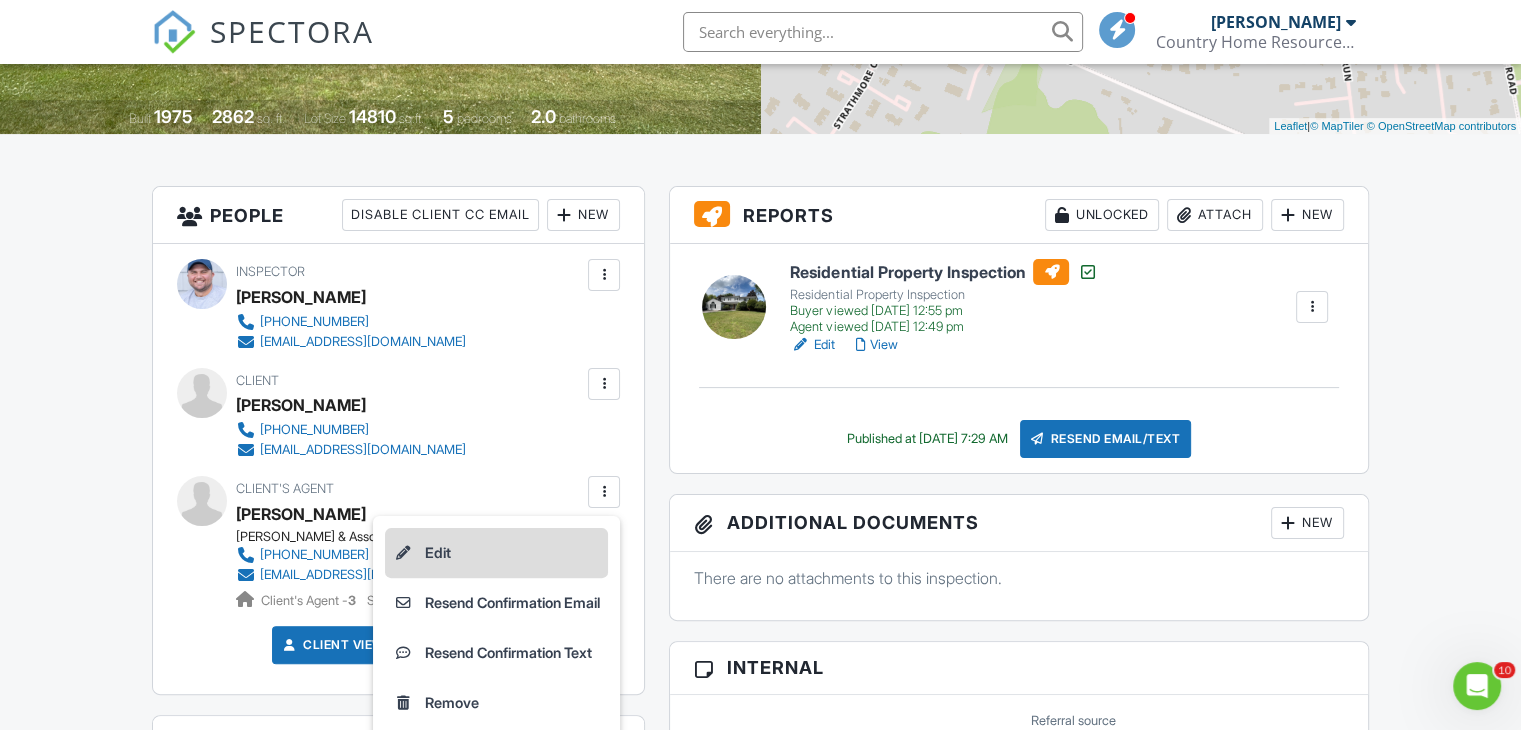 click on "Edit" at bounding box center [496, 553] 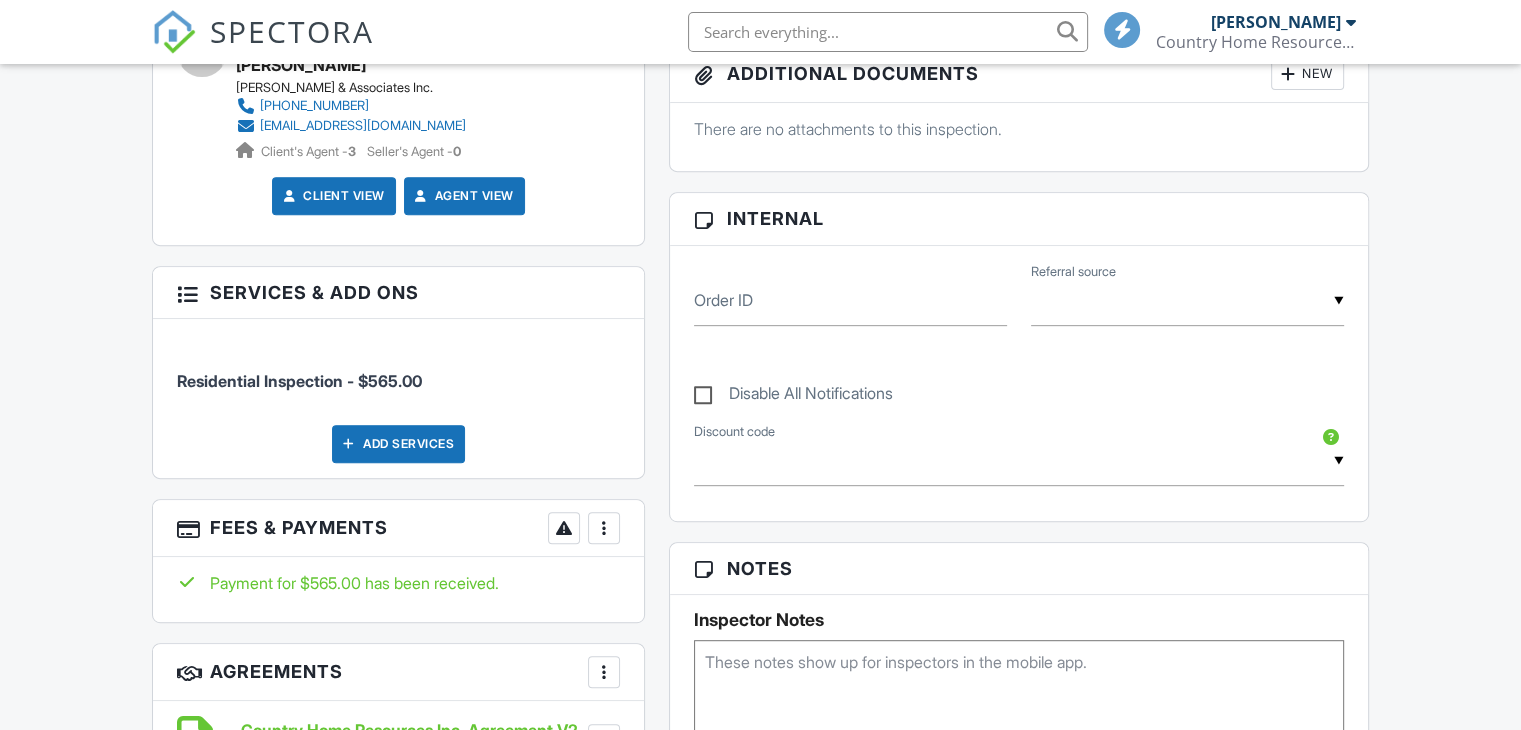 scroll, scrollTop: 849, scrollLeft: 0, axis: vertical 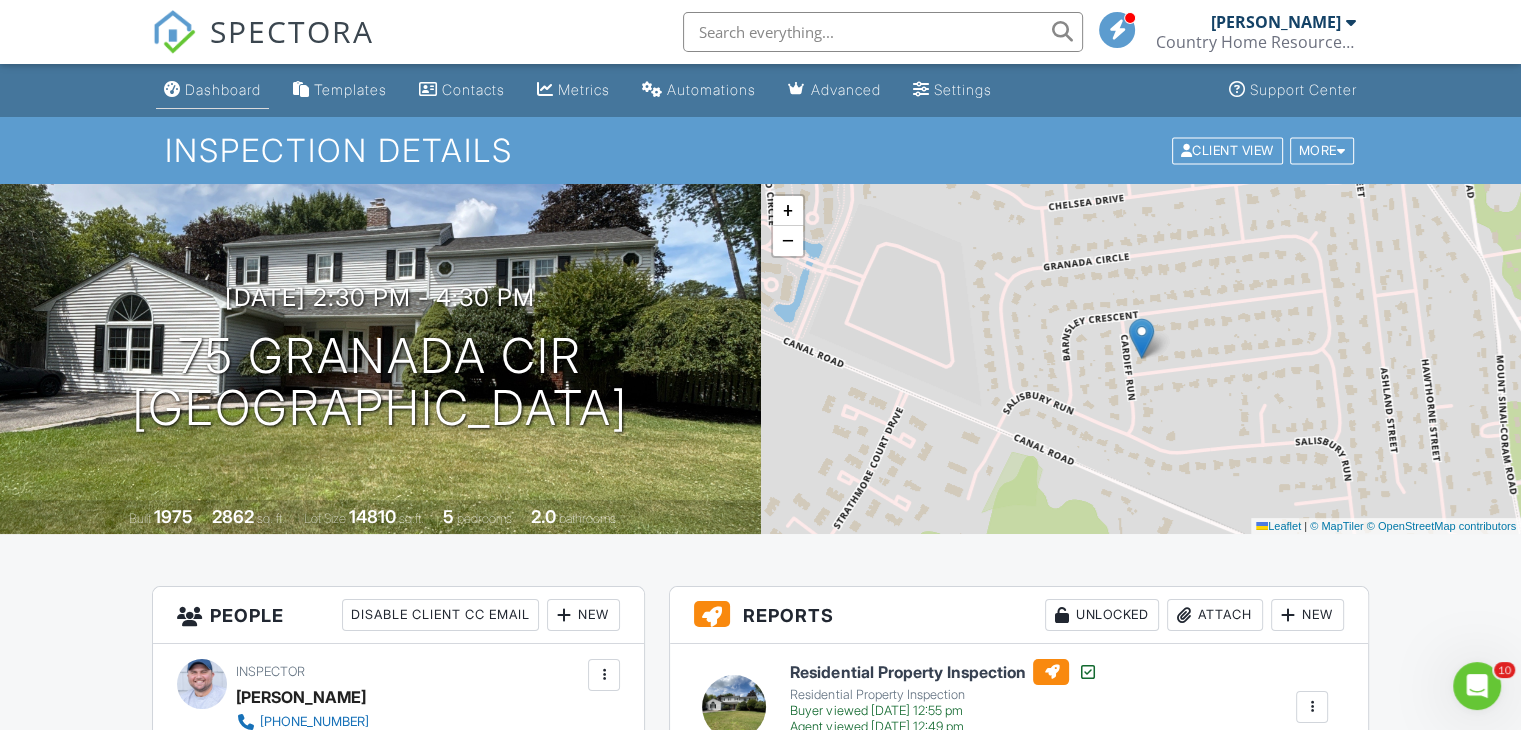 click on "Dashboard" at bounding box center [212, 90] 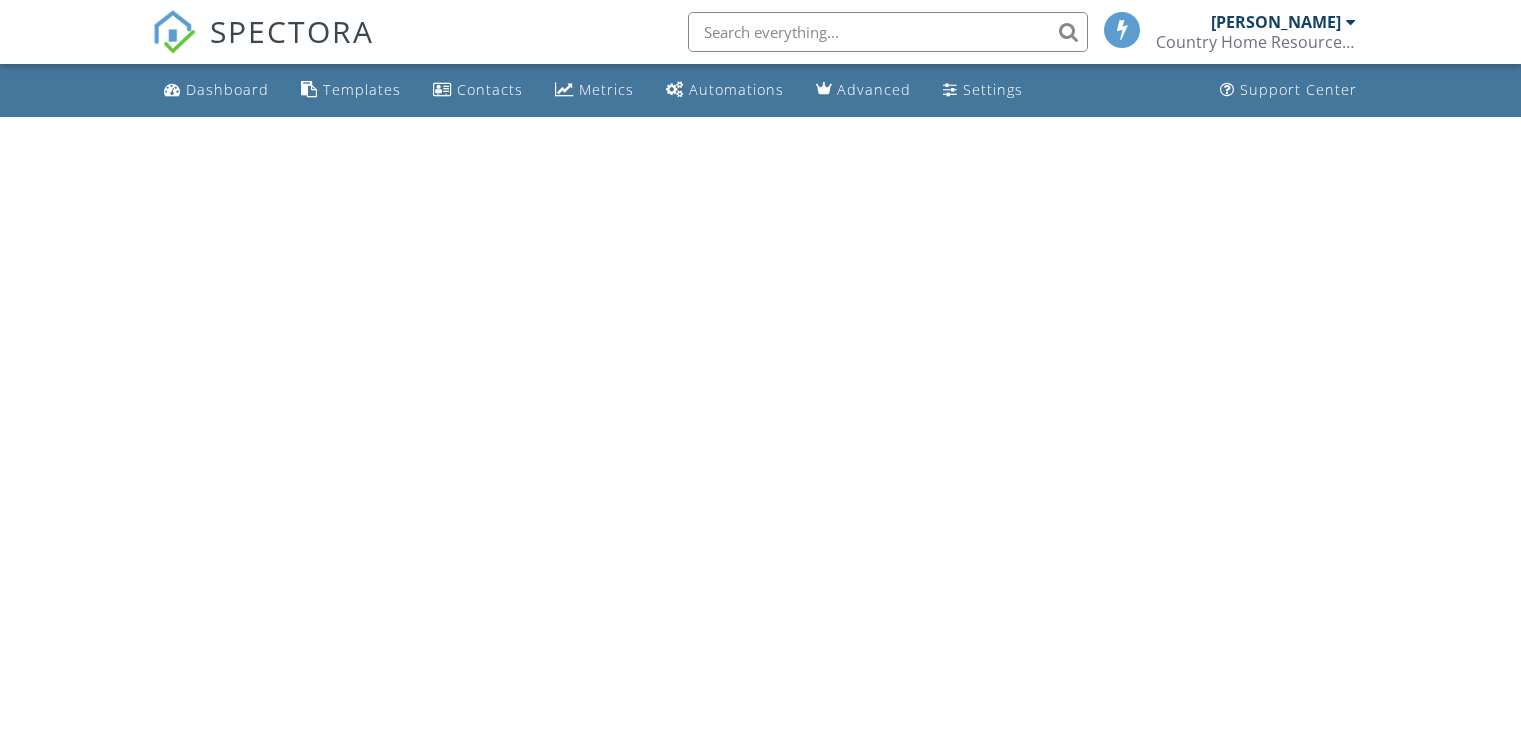scroll, scrollTop: 0, scrollLeft: 0, axis: both 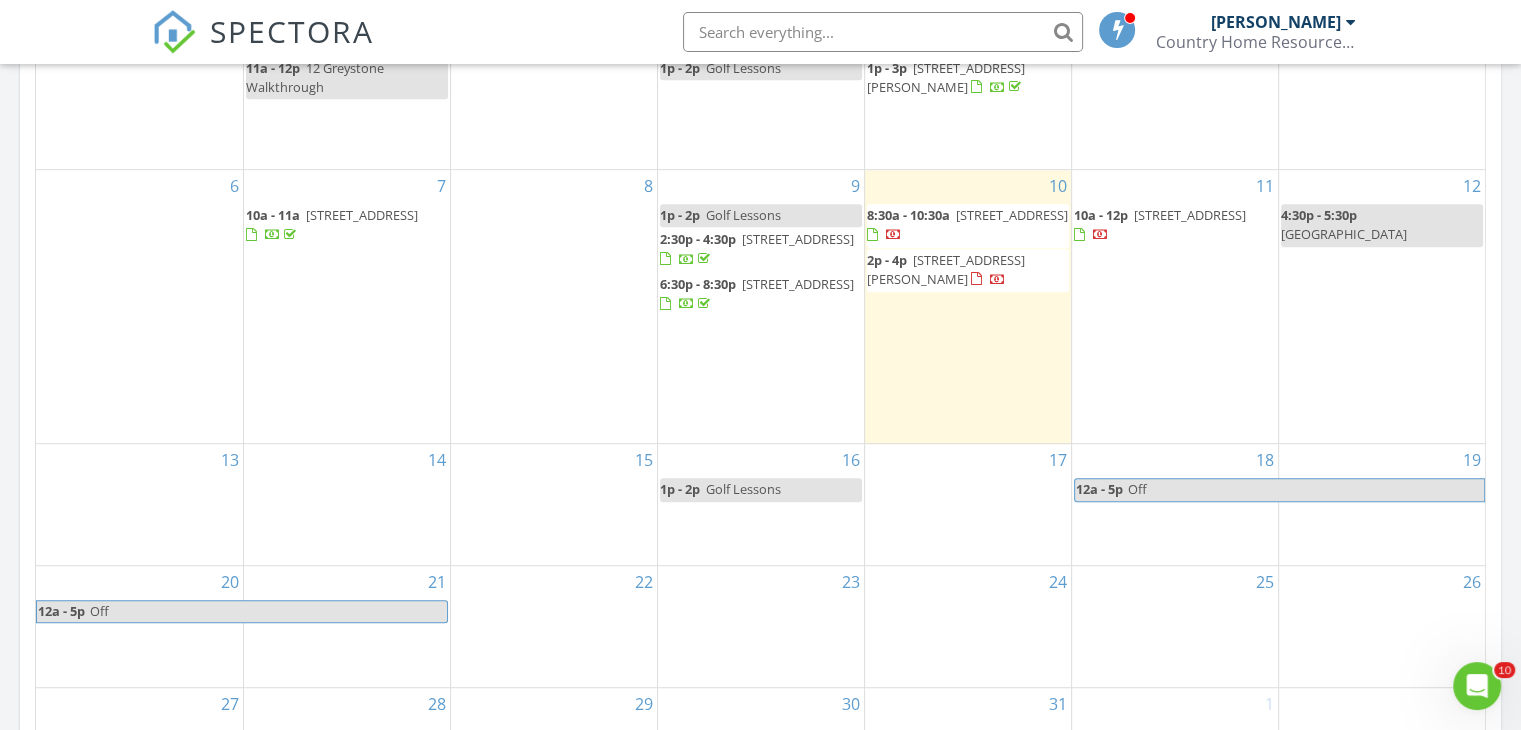 click on "[STREET_ADDRESS]" at bounding box center (1012, 215) 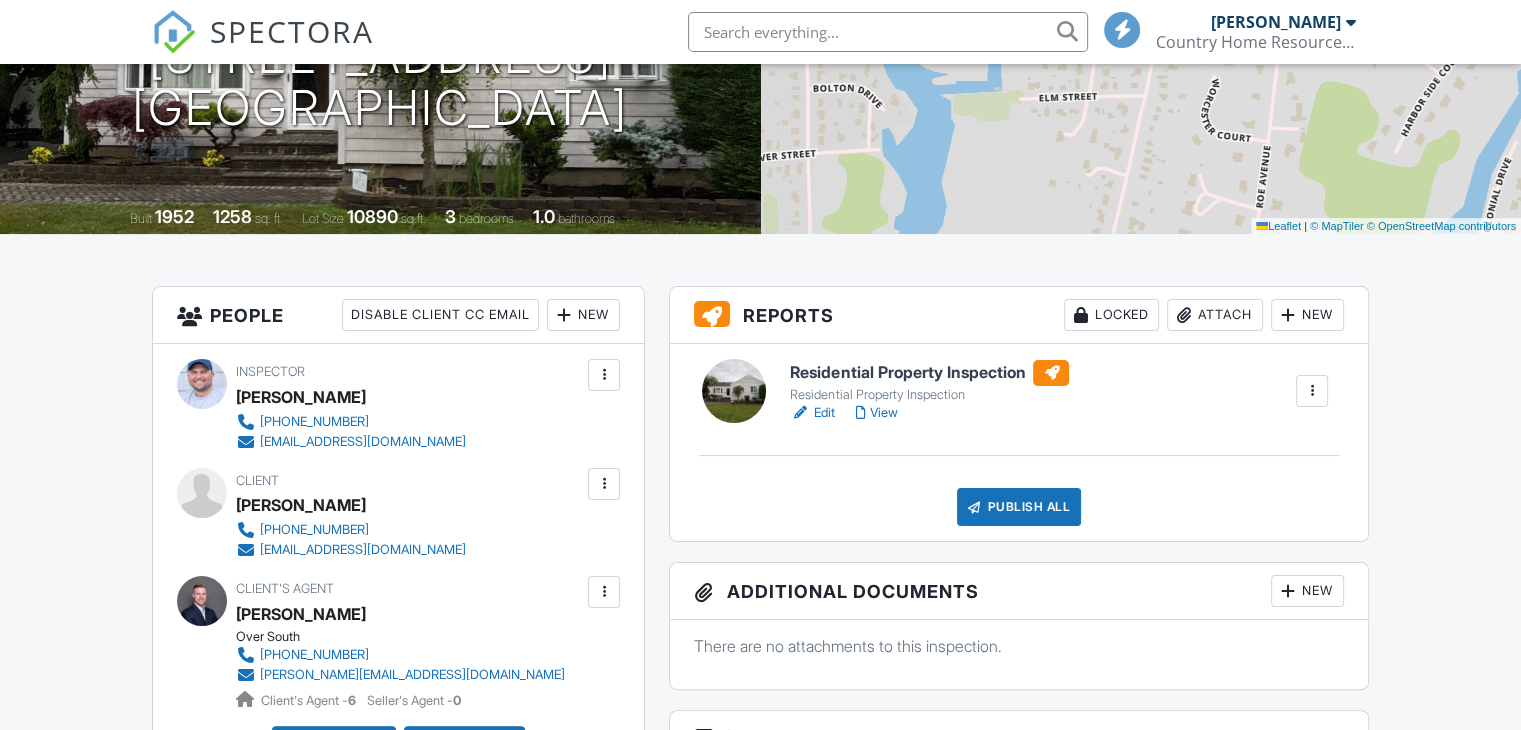 scroll, scrollTop: 867, scrollLeft: 0, axis: vertical 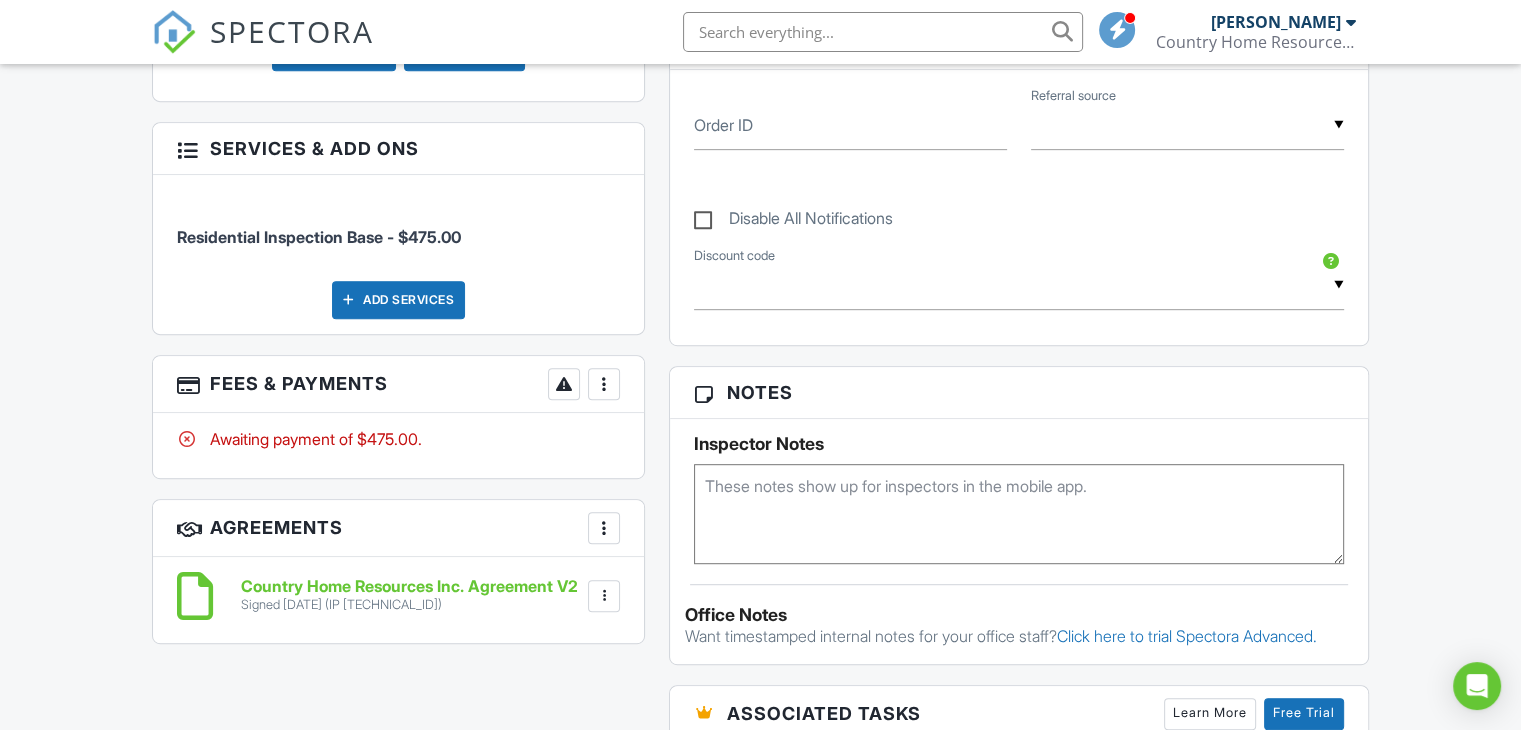 drag, startPoint x: 1535, startPoint y: 211, endPoint x: 1358, endPoint y: 371, distance: 238.59799 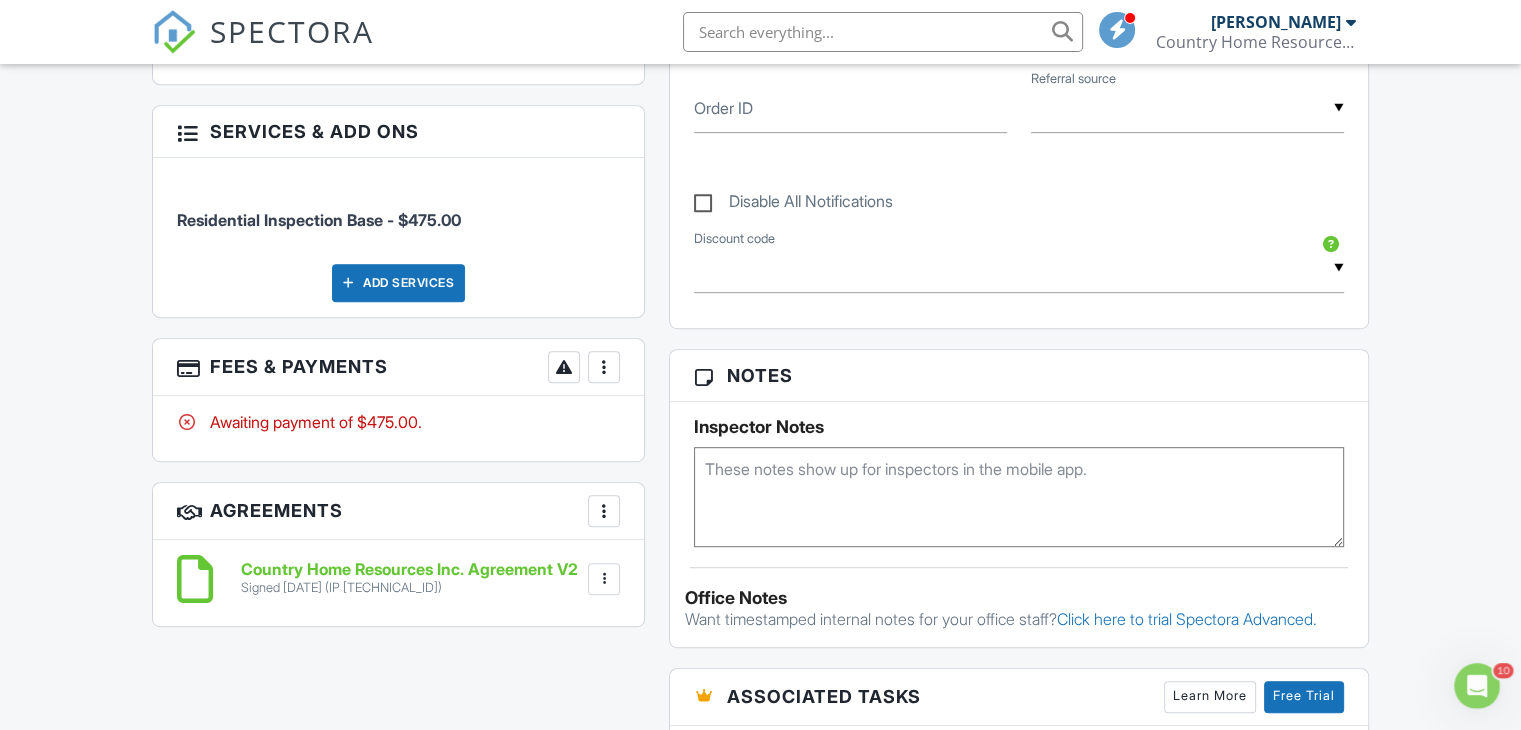 scroll, scrollTop: 0, scrollLeft: 0, axis: both 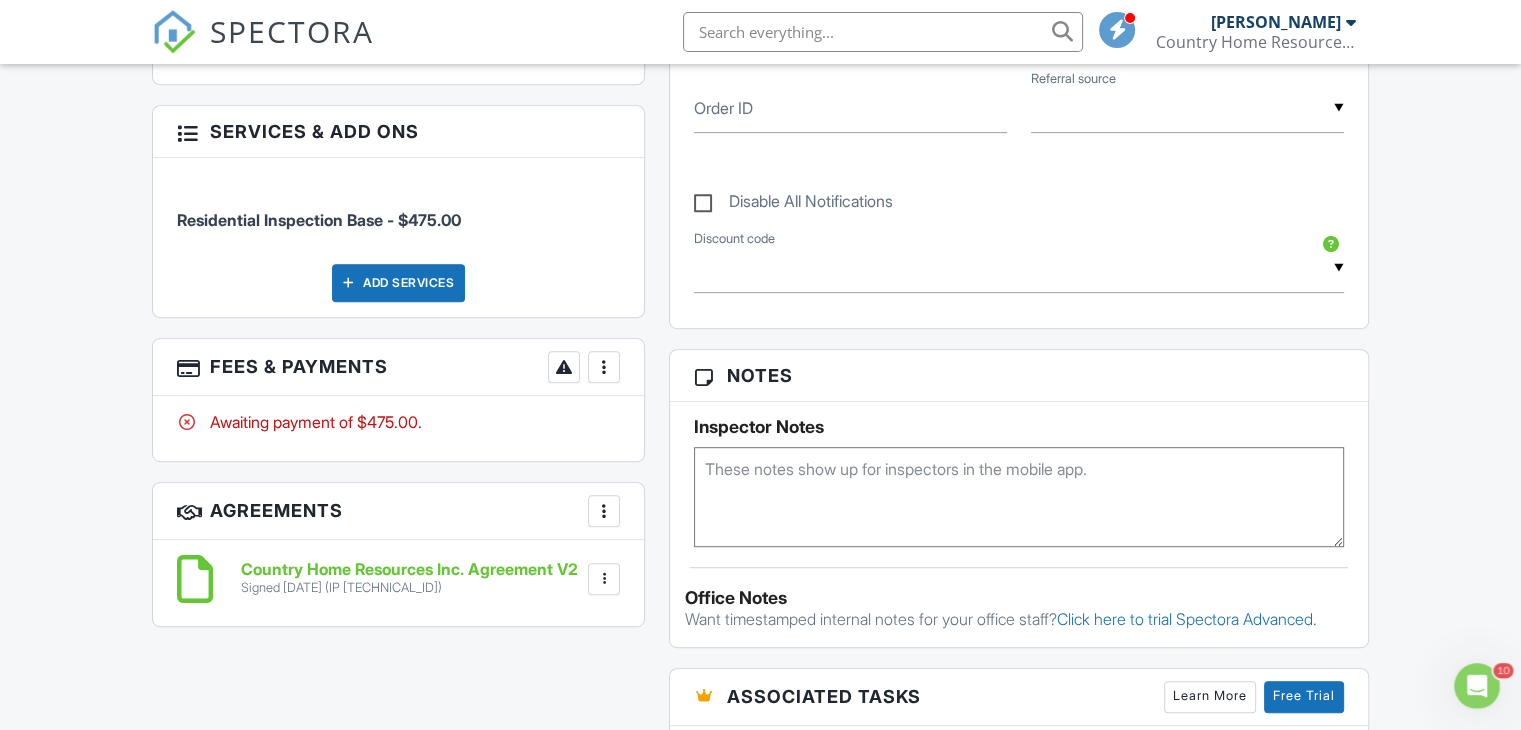 click at bounding box center (604, 367) 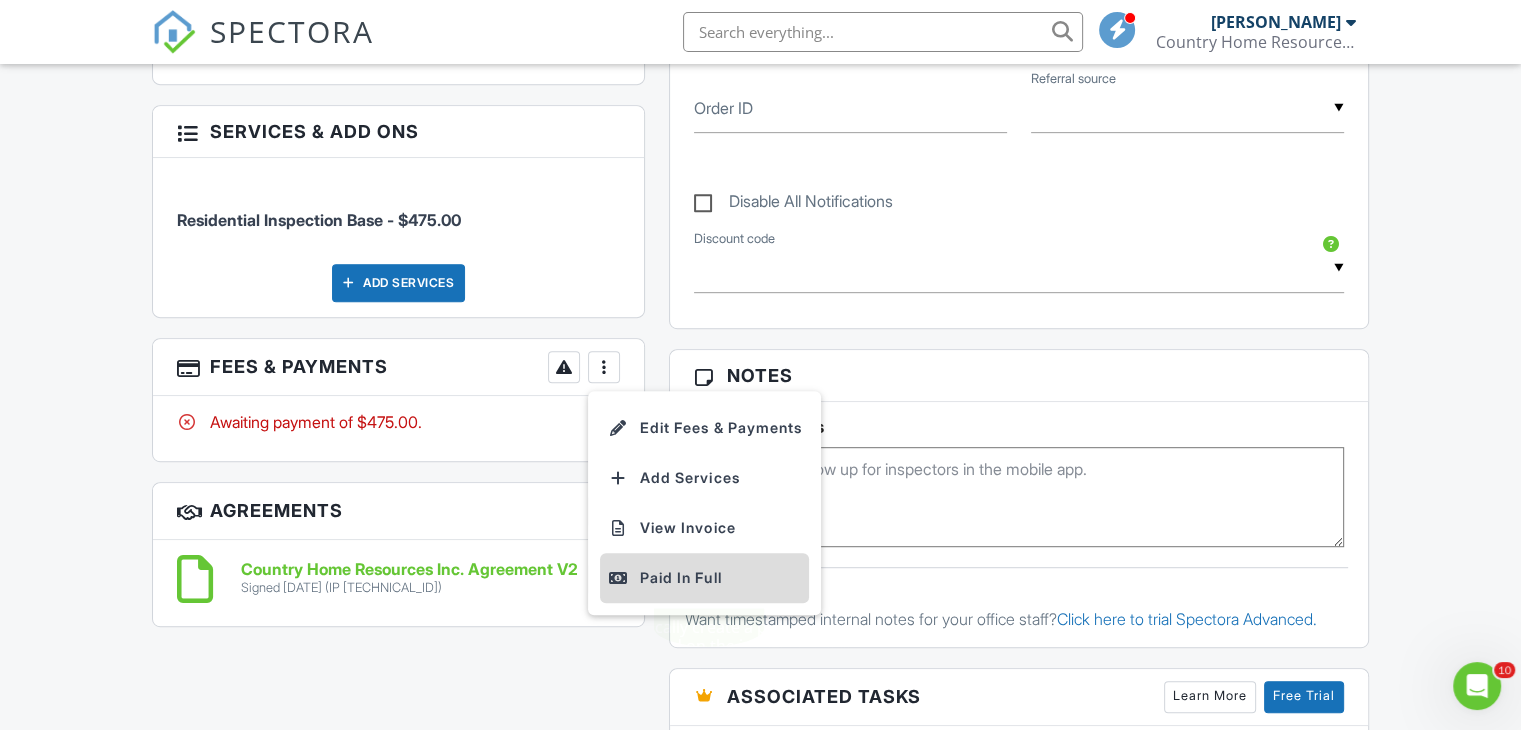 click on "Paid In Full" at bounding box center (704, 578) 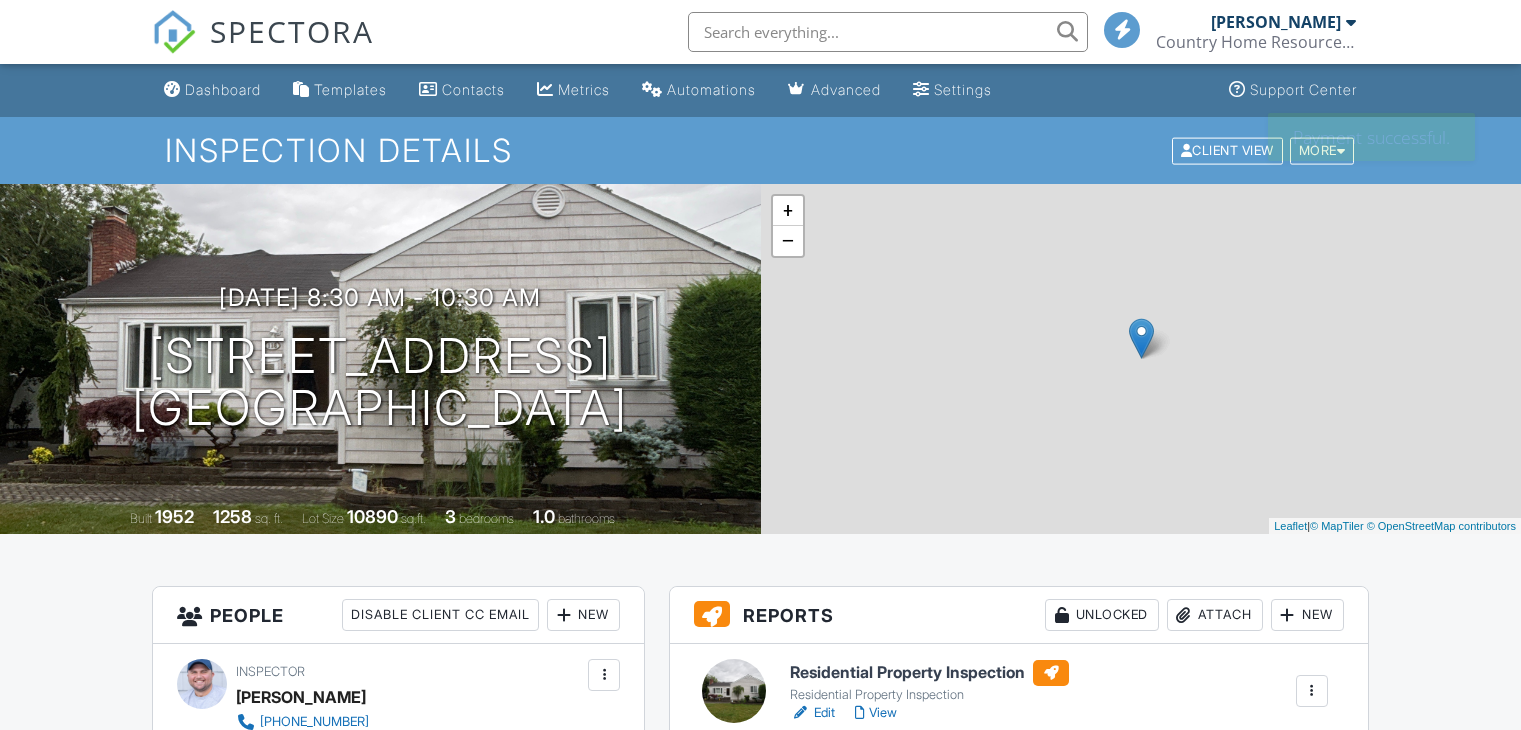scroll, scrollTop: 0, scrollLeft: 0, axis: both 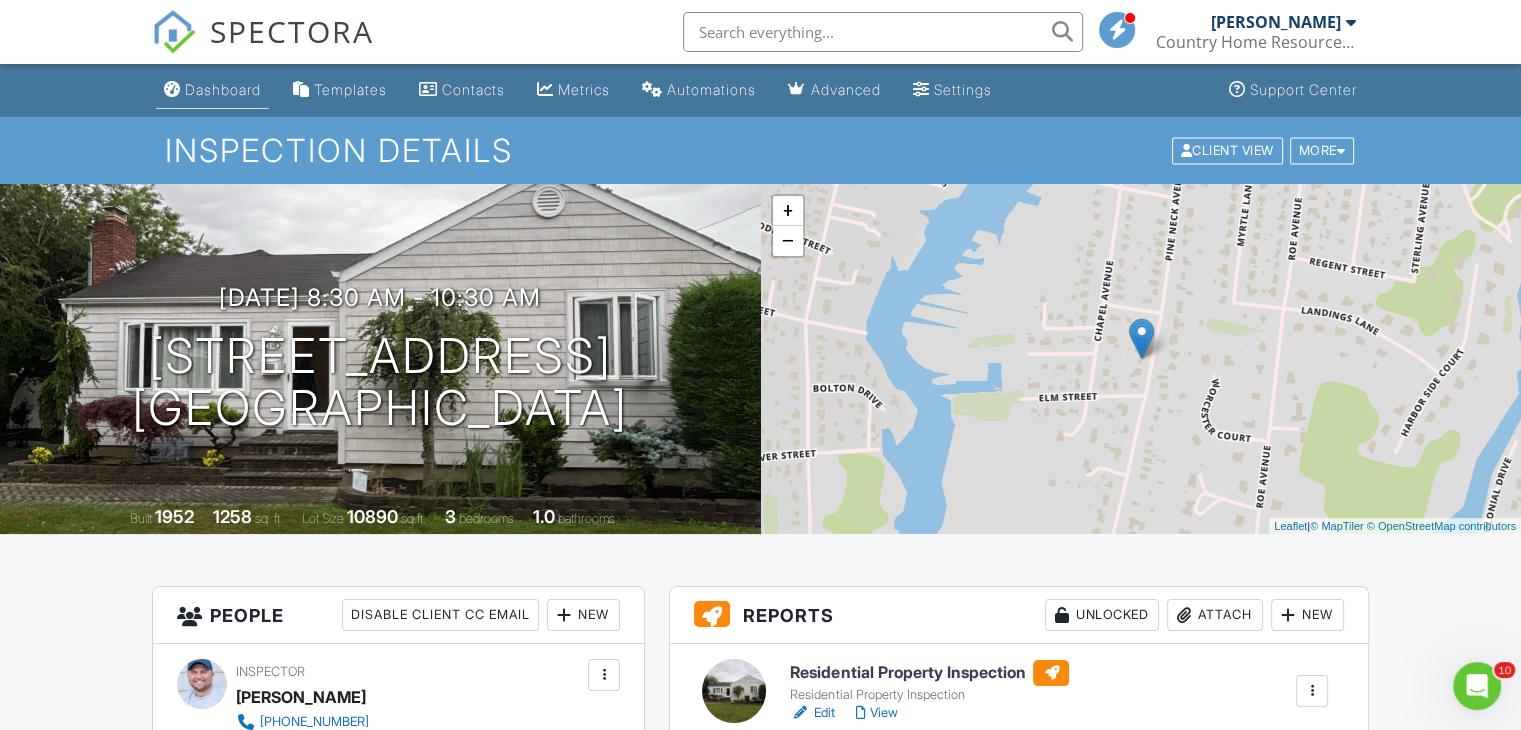 click on "Dashboard" at bounding box center [223, 89] 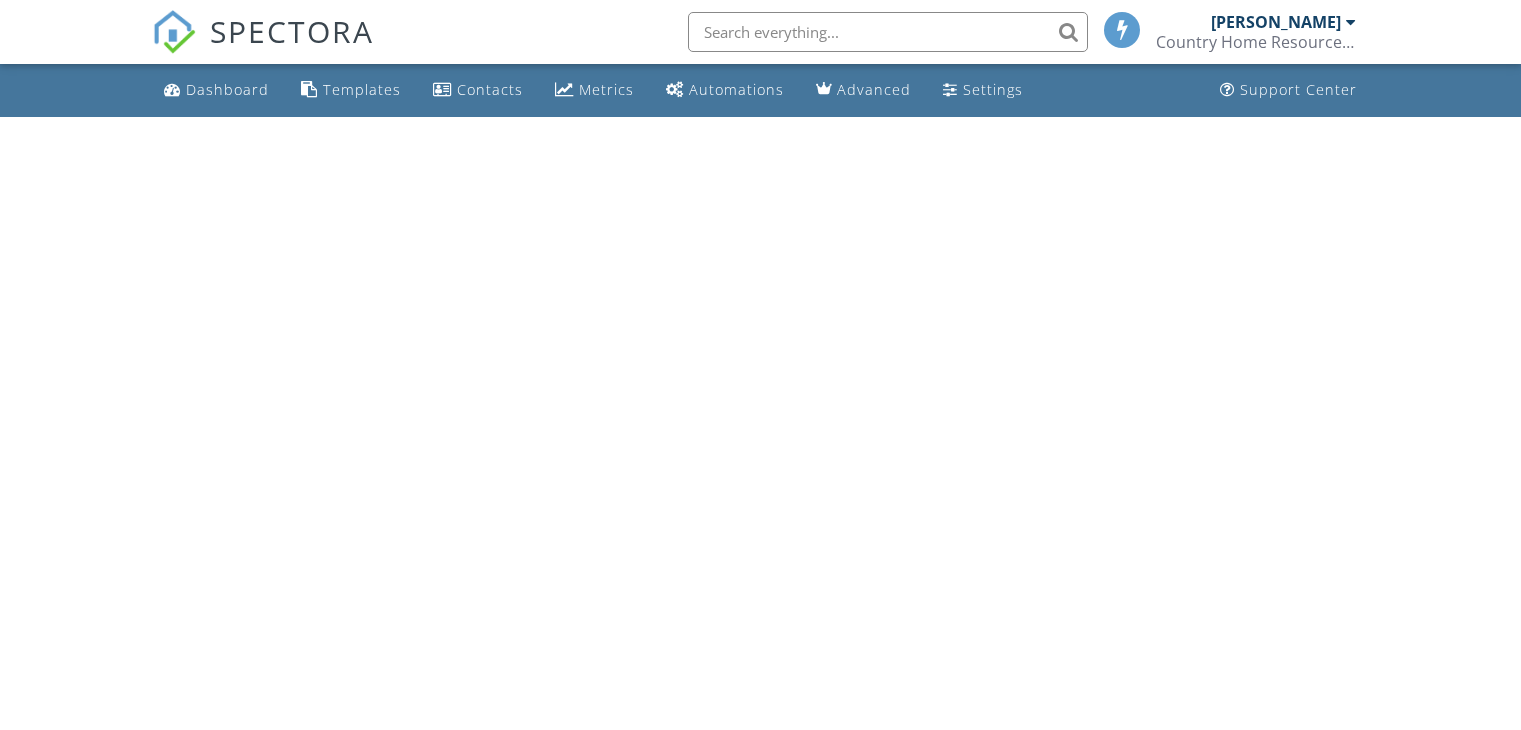 scroll, scrollTop: 0, scrollLeft: 0, axis: both 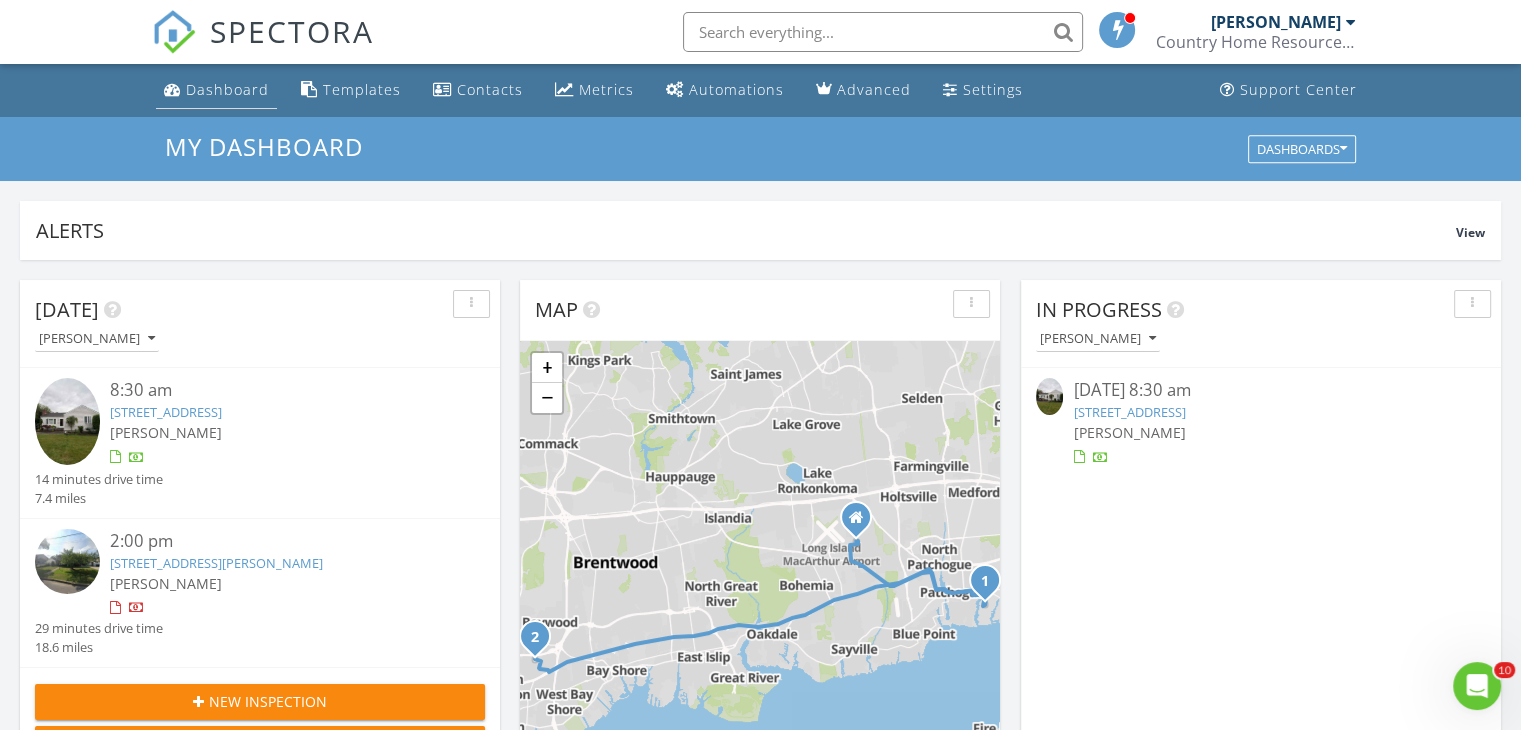 click on "Dashboard" at bounding box center (227, 89) 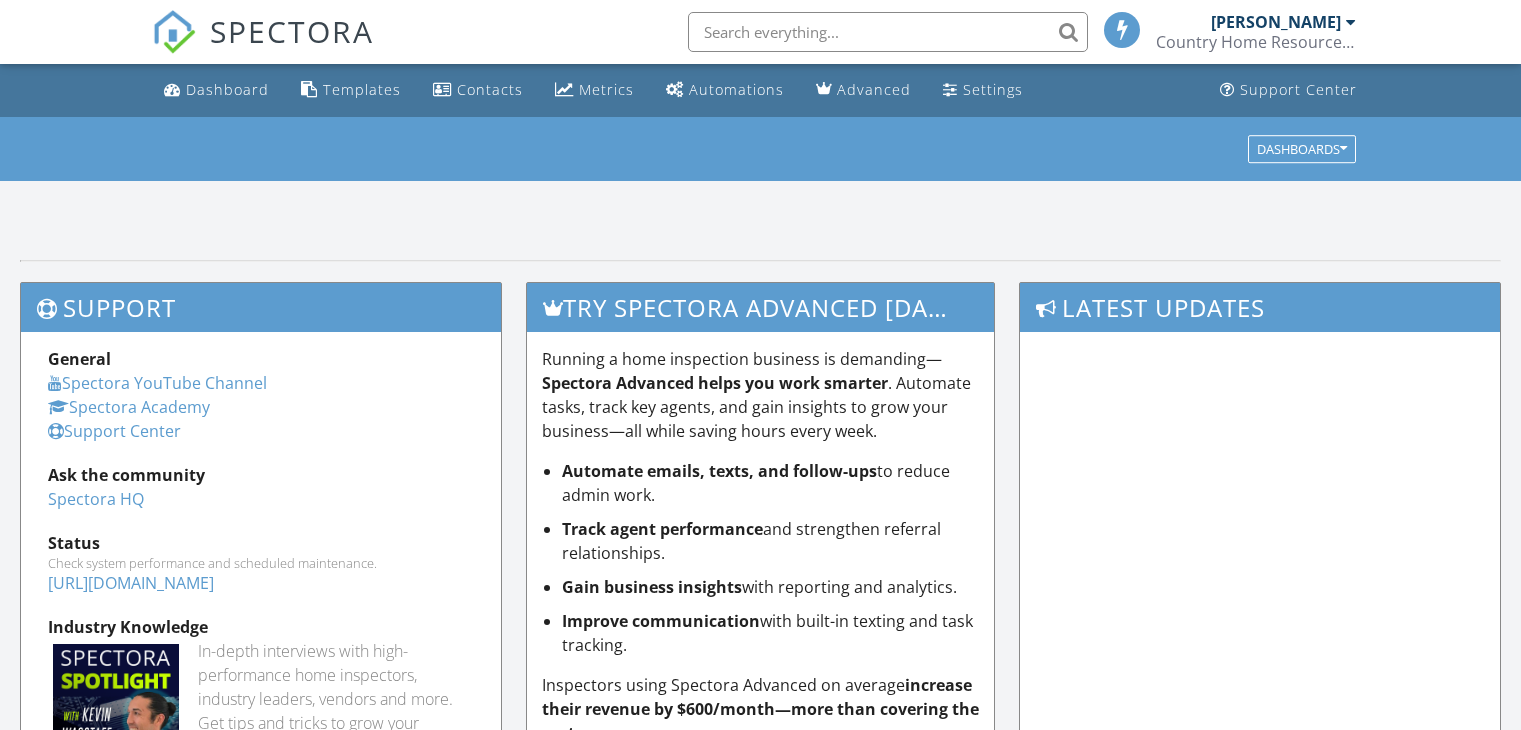 scroll, scrollTop: 0, scrollLeft: 0, axis: both 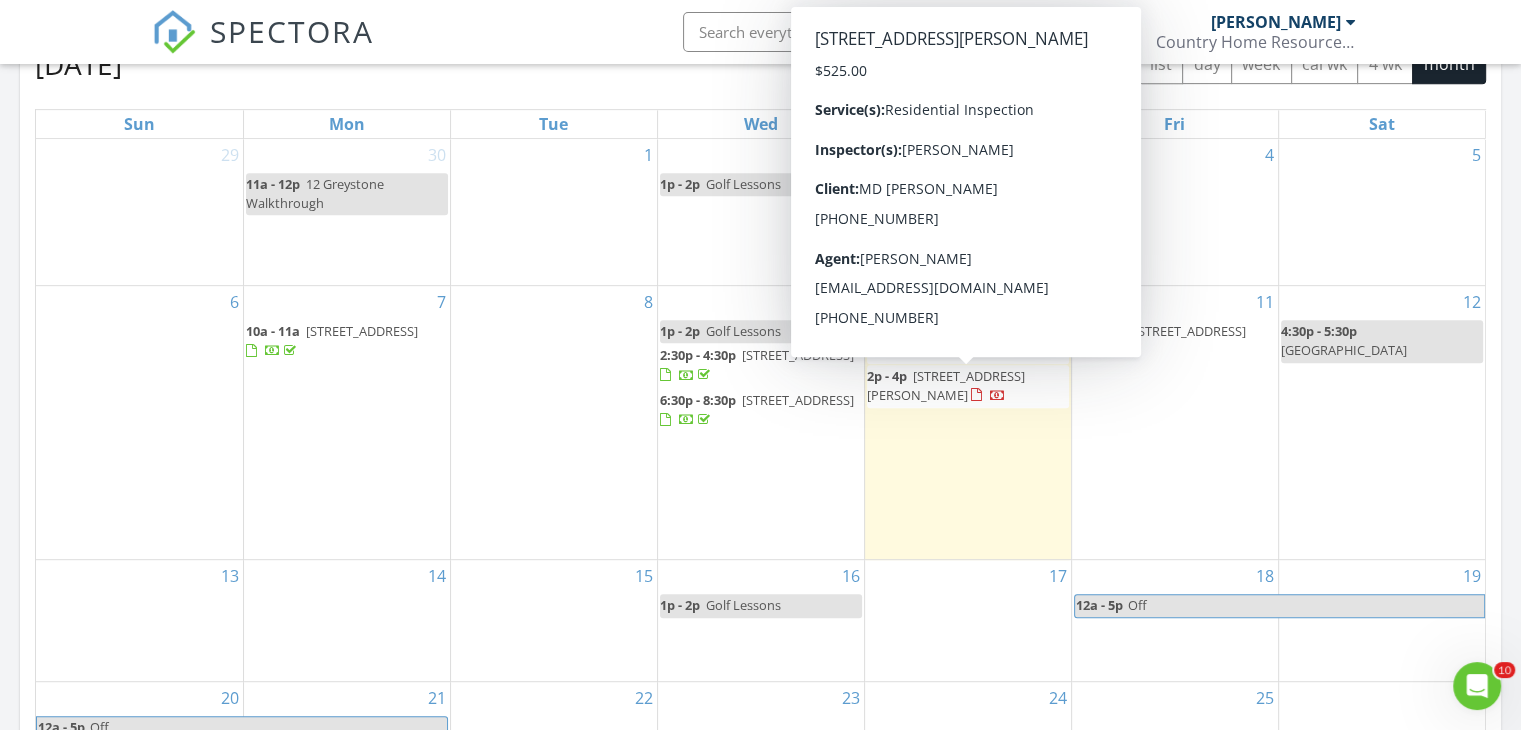 click on "74 Webster Ave, West Islip 11795" at bounding box center [946, 385] 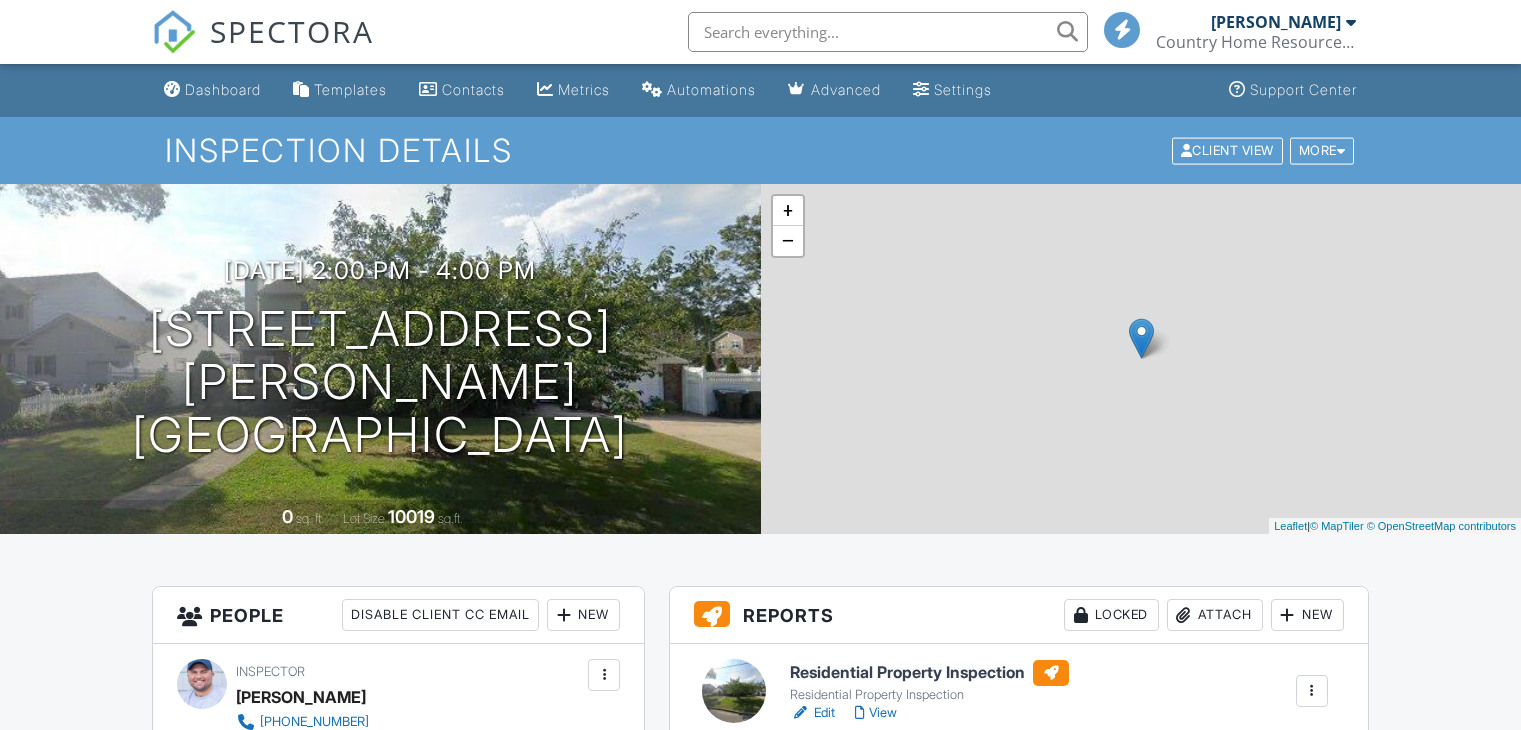 scroll, scrollTop: 500, scrollLeft: 0, axis: vertical 